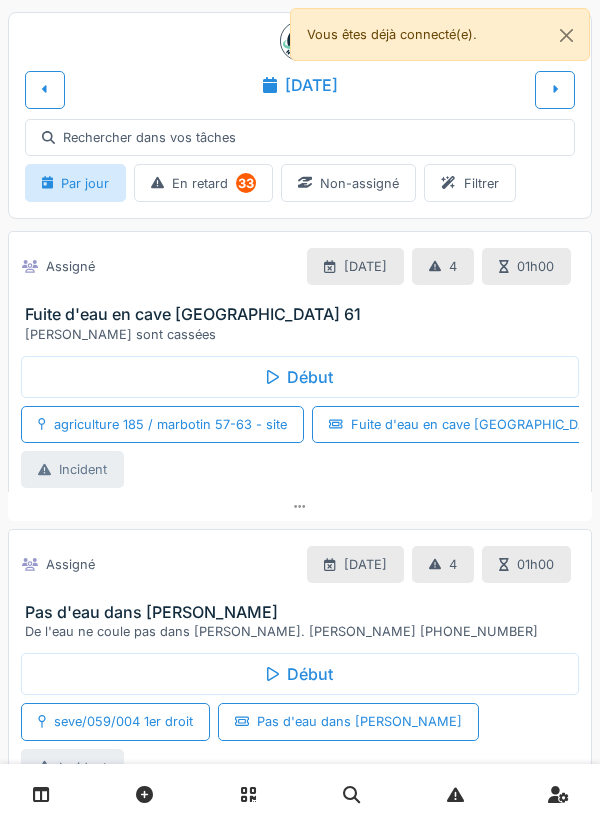 click on "Début" at bounding box center (300, 674) 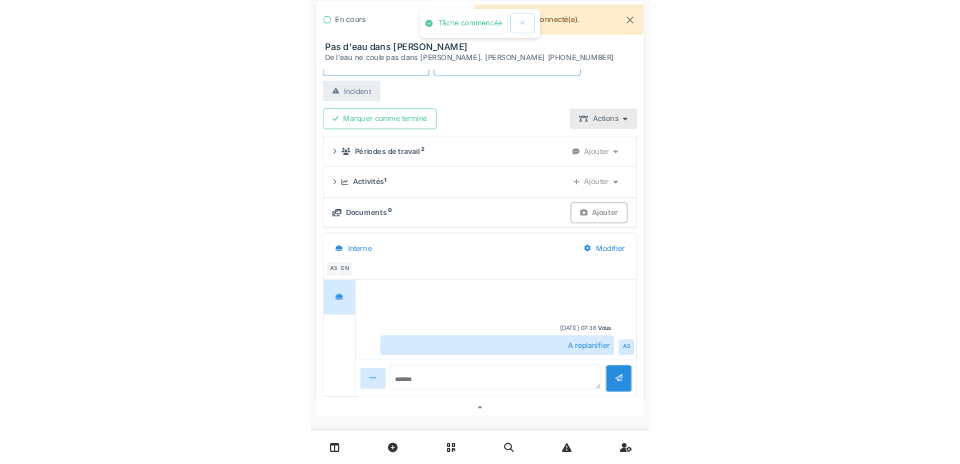 scroll, scrollTop: 647, scrollLeft: 0, axis: vertical 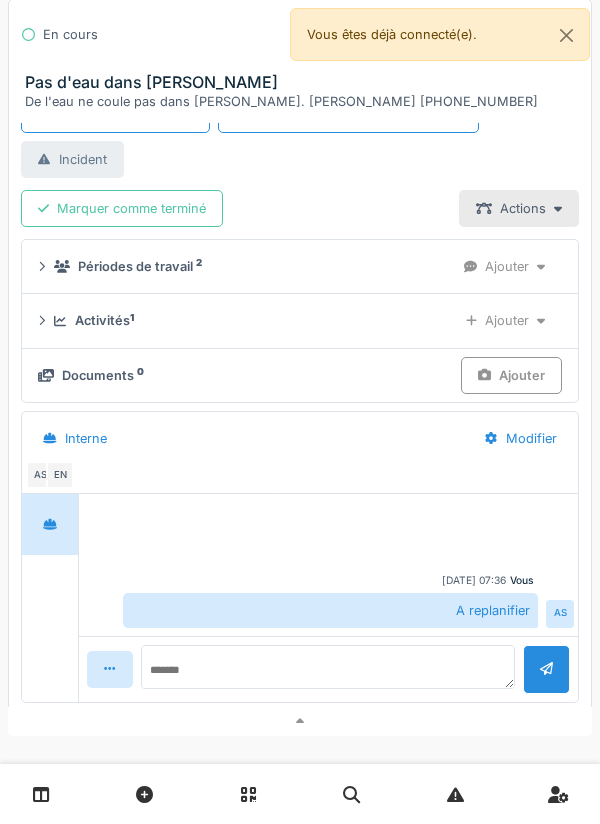 click on "Ajouter" at bounding box center (505, 320) 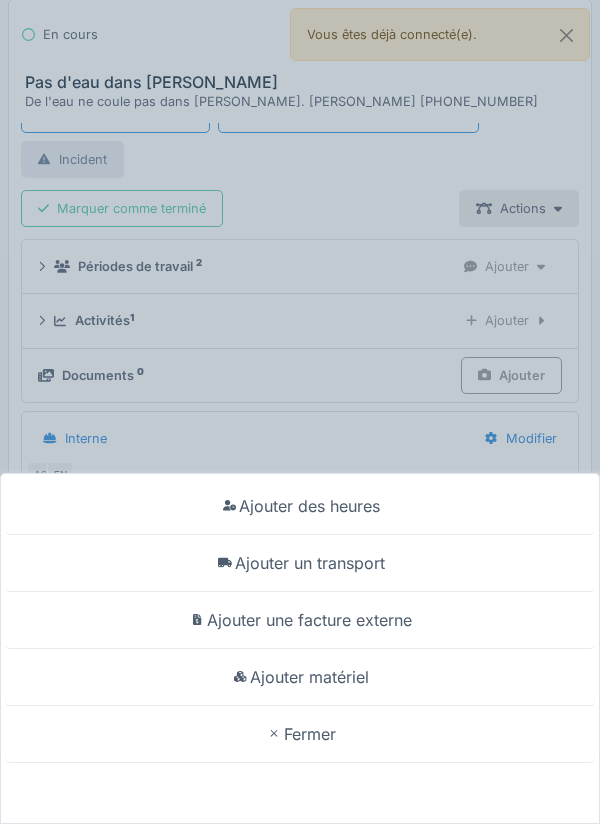 click on "Ajouter un transport" at bounding box center (300, 563) 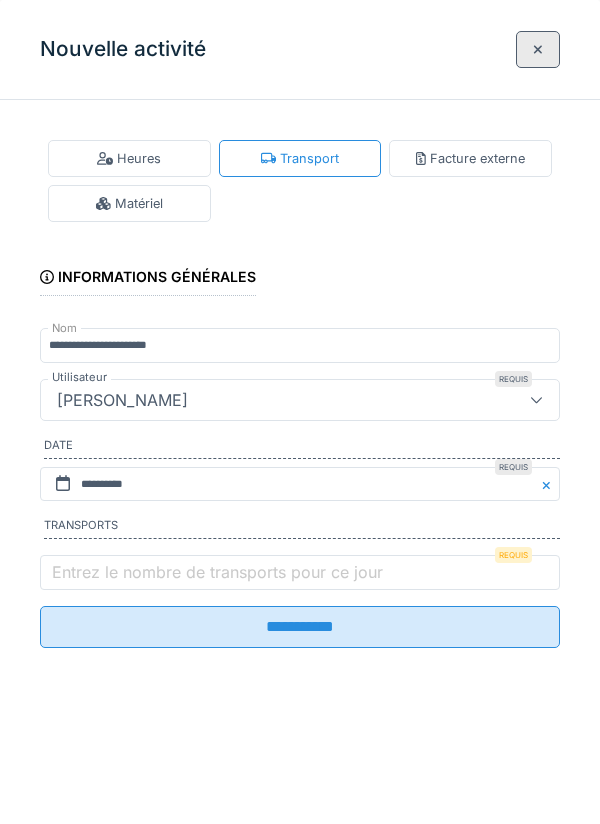 click on "Entrez le nombre de transports pour ce jour" at bounding box center (217, 572) 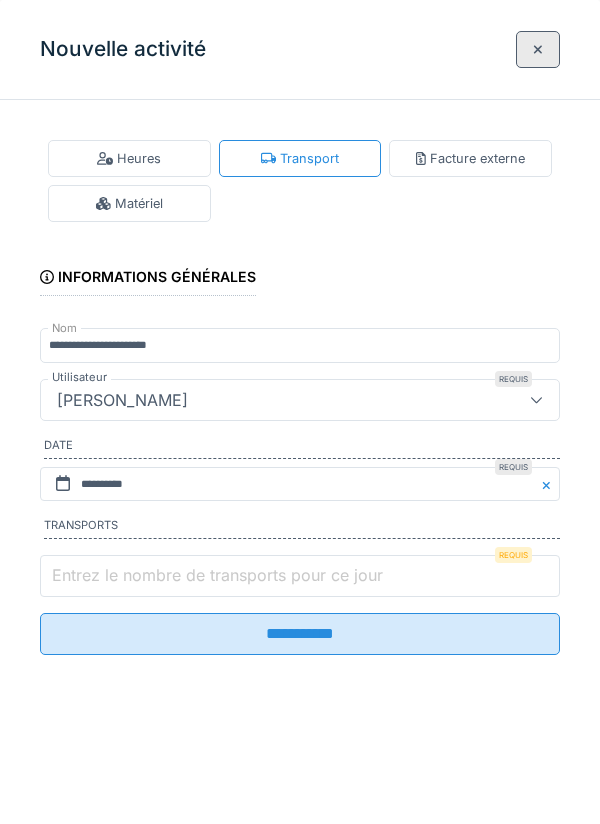 click on "Entrez le nombre de transports pour ce jour" at bounding box center [300, 576] 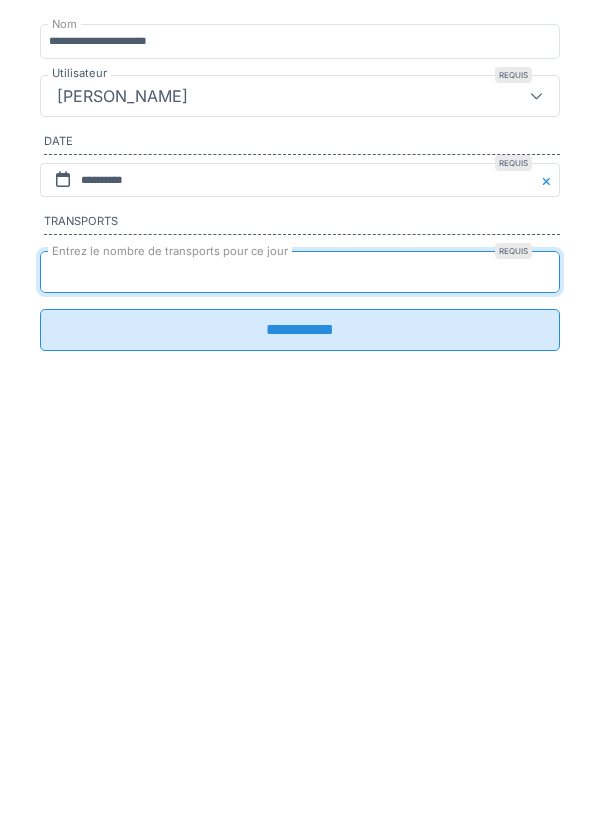 type on "*" 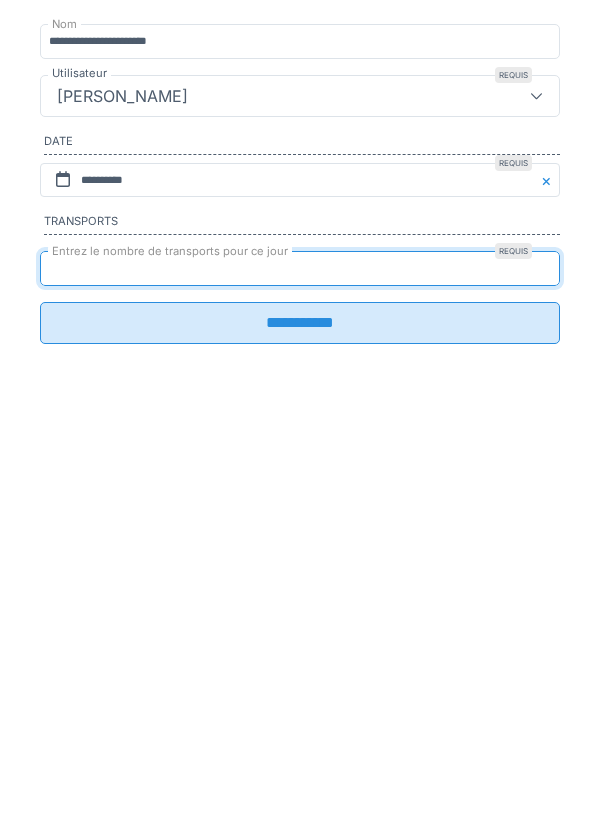 click on "**********" at bounding box center (300, 627) 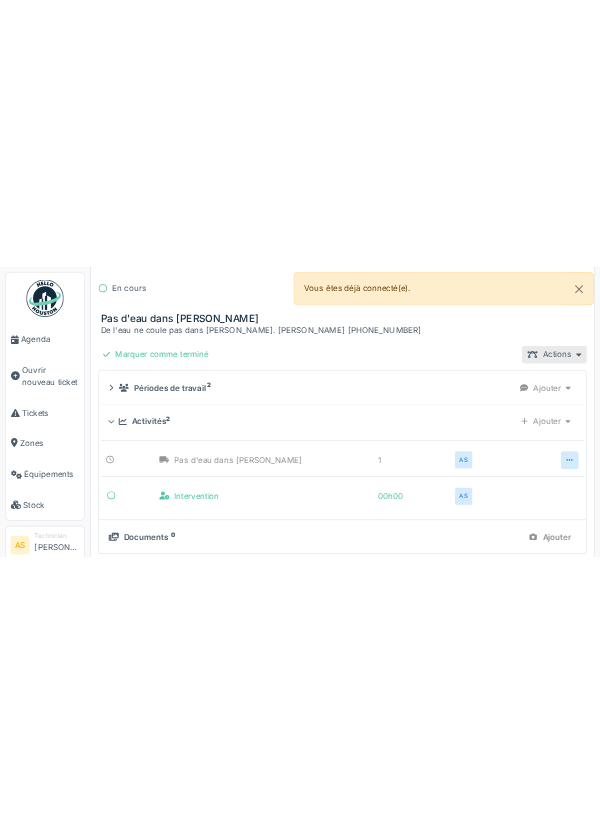 scroll, scrollTop: 607, scrollLeft: 0, axis: vertical 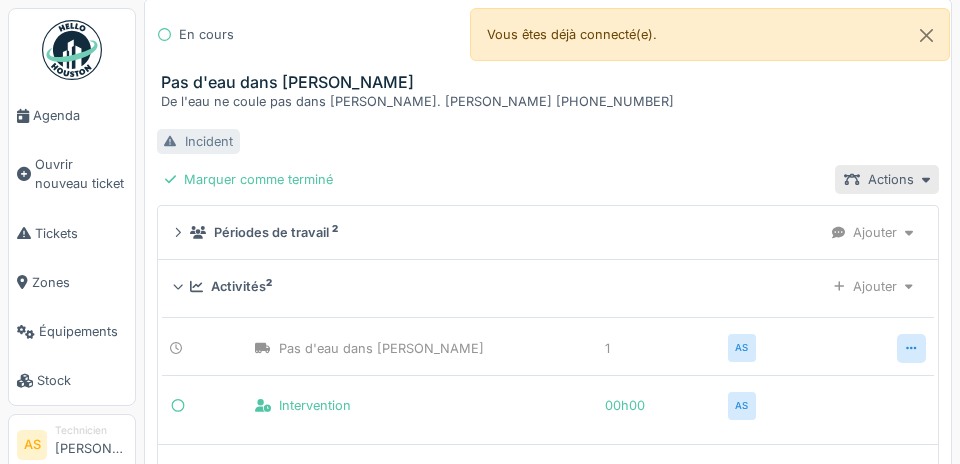 click on "00:00:13 Stop seve/059/004 1er droit Pas d'eau dans la chasse Incident Marquer comme terminé Actions Périodes de travail   2 Ajouter Activités 2 Ajouter Pas d'eau dans la chasse 1 AS Intervention 00h00 AS Documents   0 Ajouter Interne AS EN Vous   30/06/2025 07:36 A replanifier  AS" at bounding box center (548, 398) 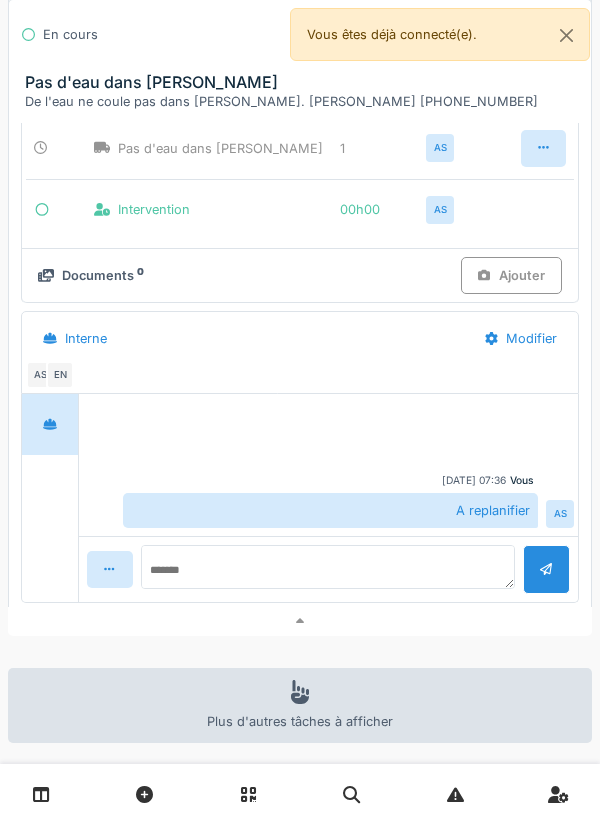scroll, scrollTop: 932, scrollLeft: 0, axis: vertical 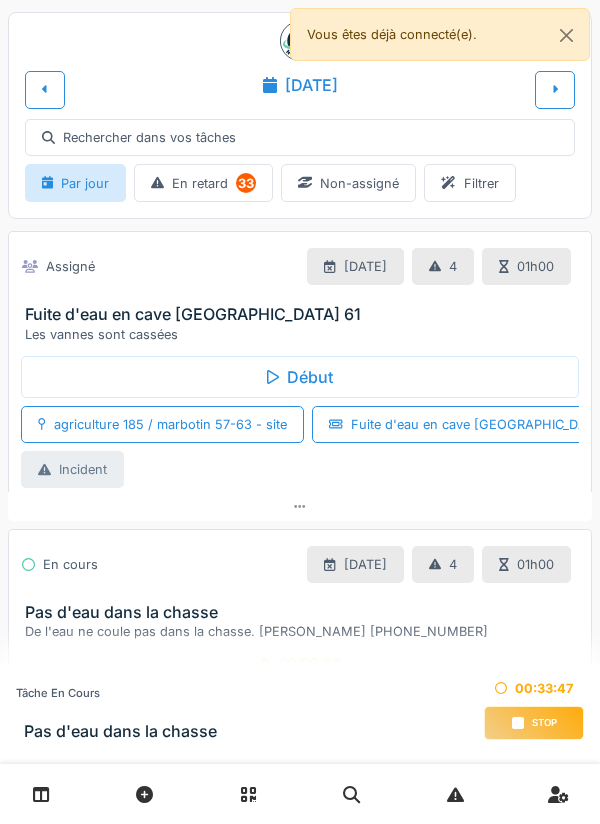 click on "stop" at bounding box center [544, 723] 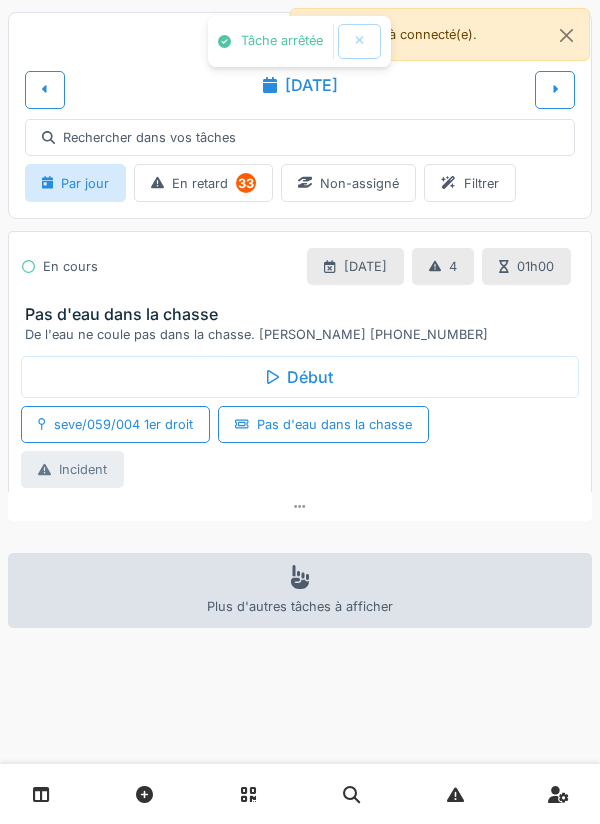 click at bounding box center (300, 506) 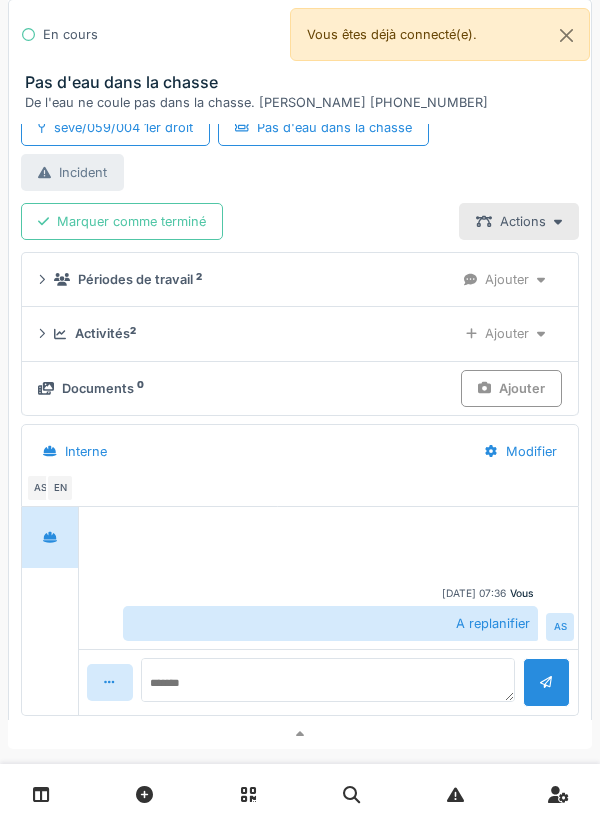 scroll, scrollTop: 379, scrollLeft: 0, axis: vertical 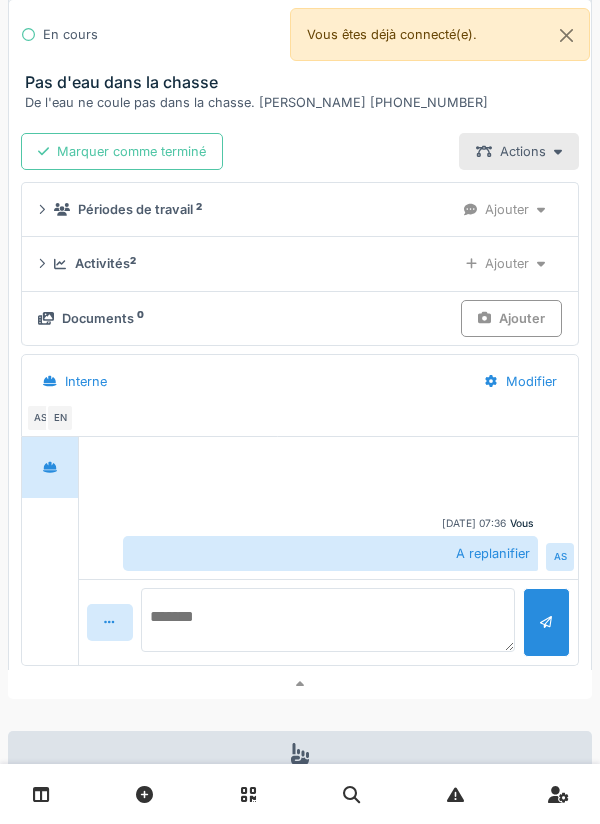 click at bounding box center [328, 620] 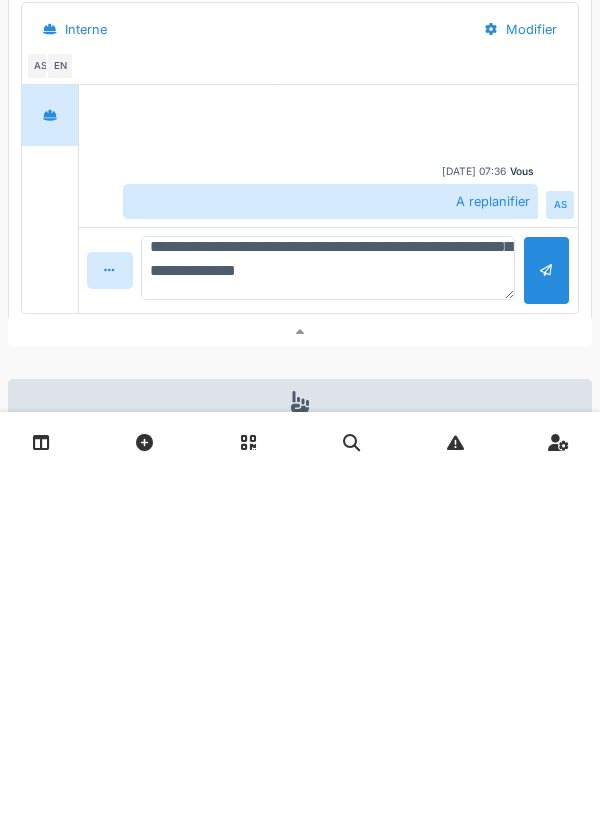 scroll, scrollTop: 71, scrollLeft: 0, axis: vertical 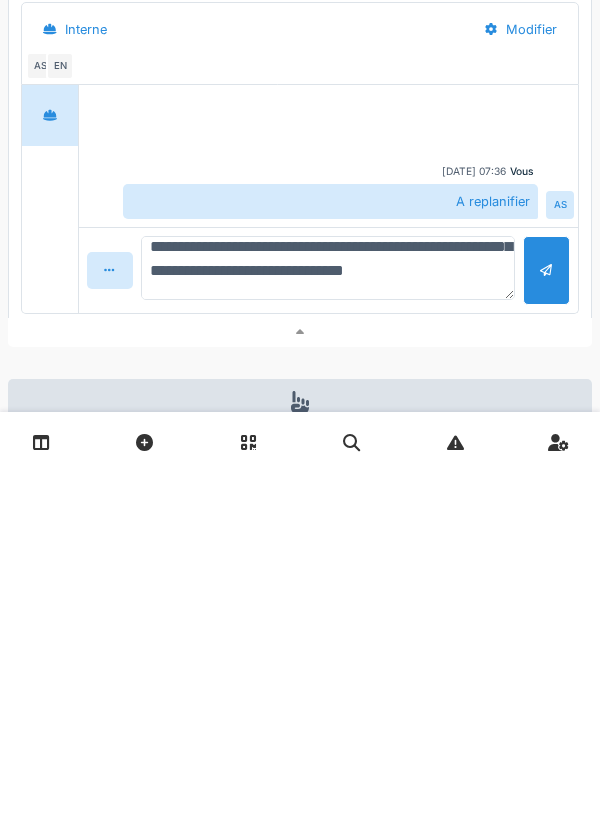 type on "**********" 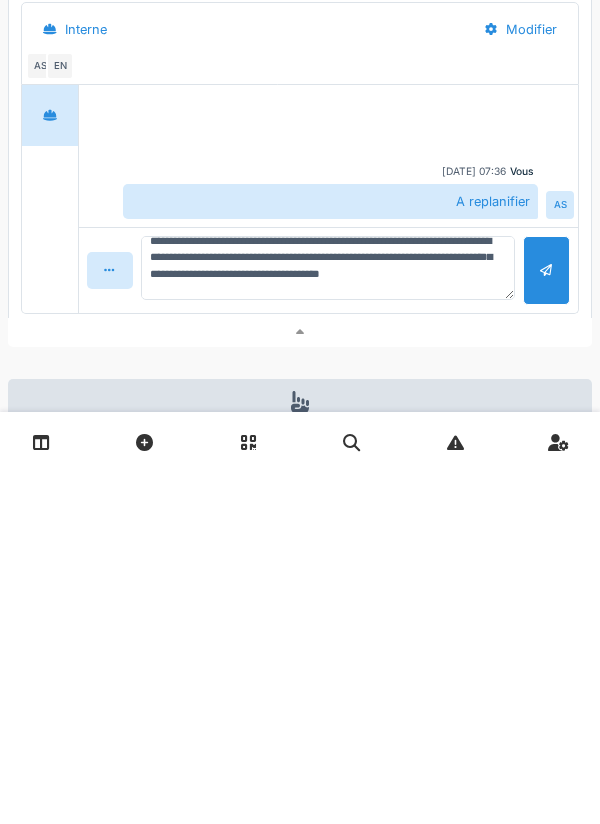 click at bounding box center (558, 794) 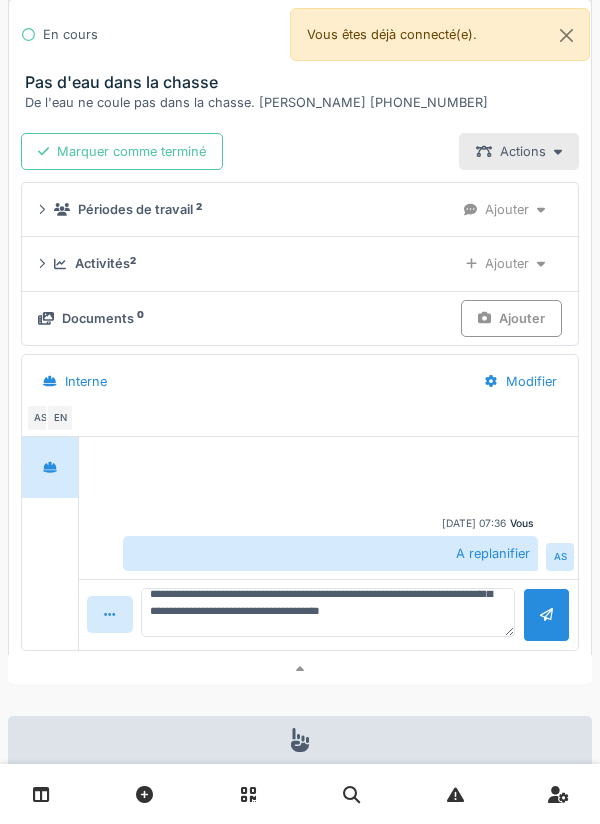 scroll, scrollTop: 0, scrollLeft: 0, axis: both 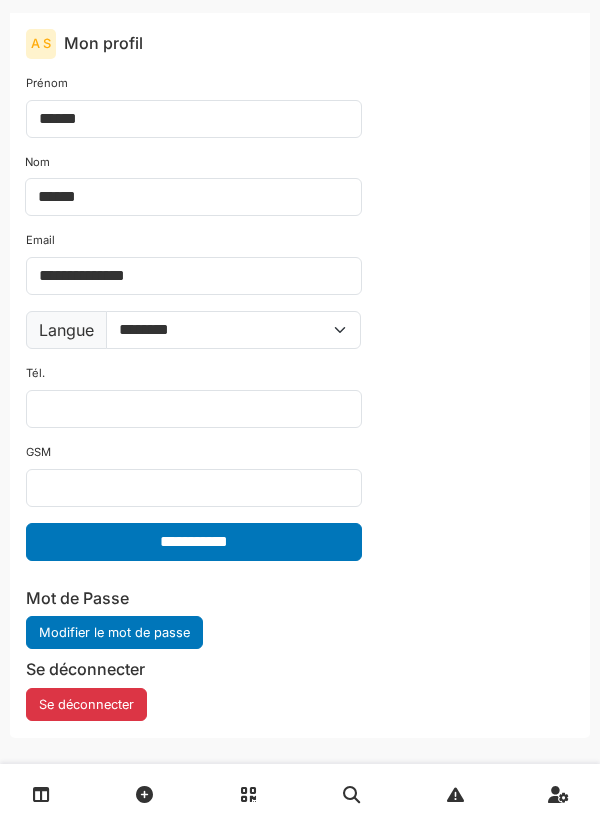 click on "**********" at bounding box center (194, 542) 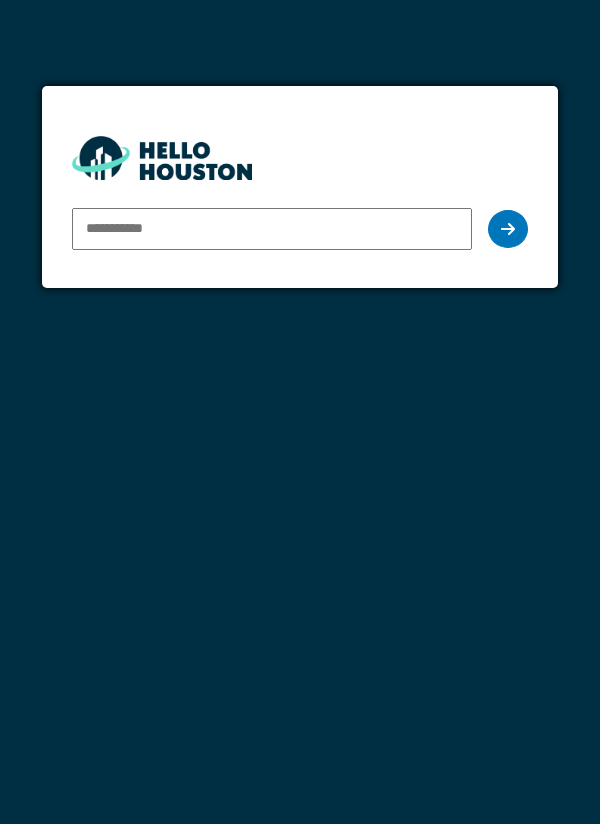 scroll, scrollTop: 0, scrollLeft: 0, axis: both 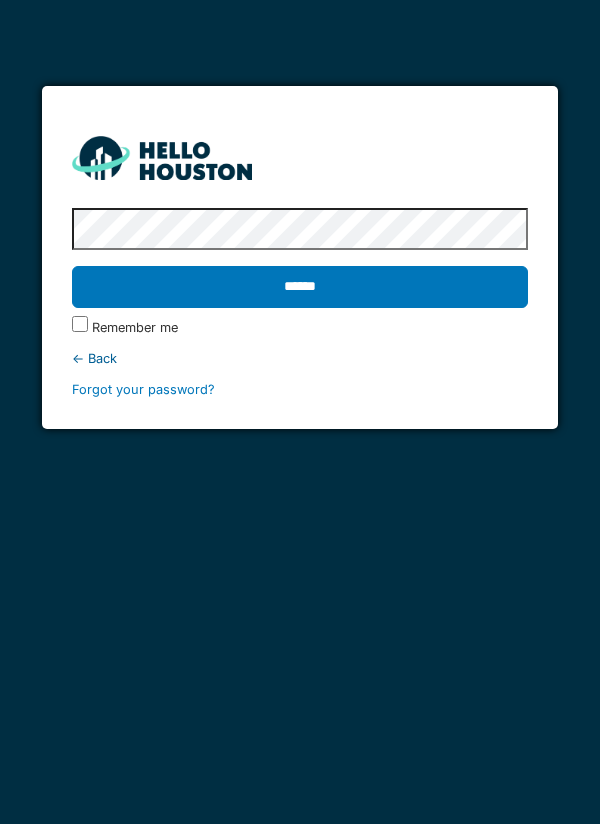 click on "******" at bounding box center (300, 287) 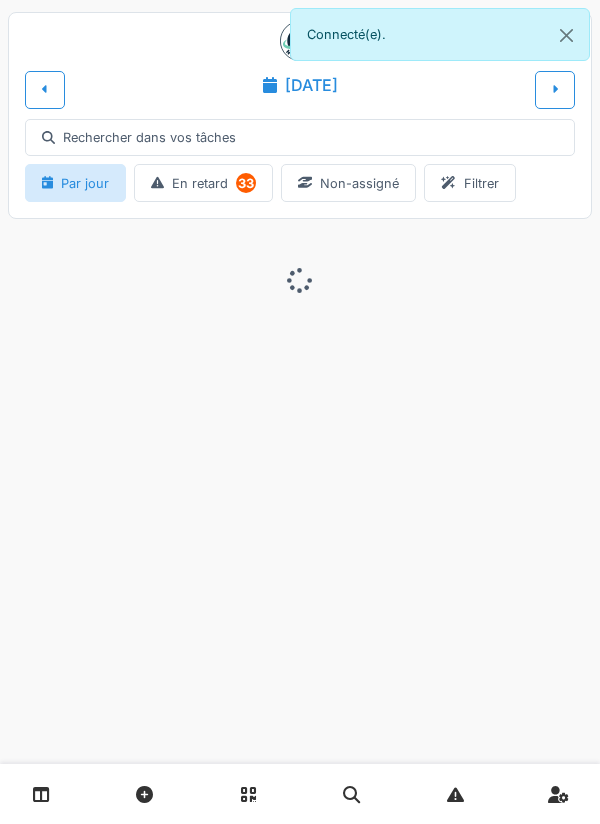 scroll, scrollTop: 0, scrollLeft: 0, axis: both 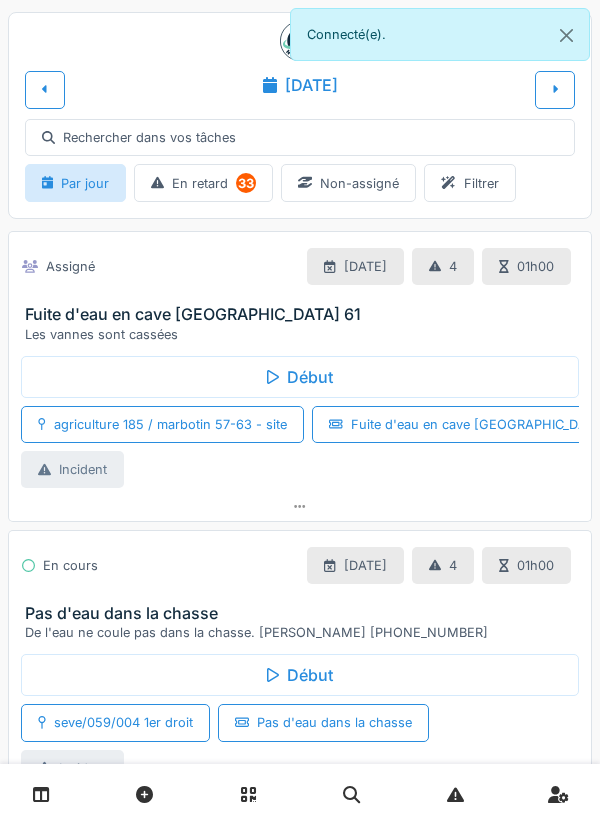 click at bounding box center [555, 89] 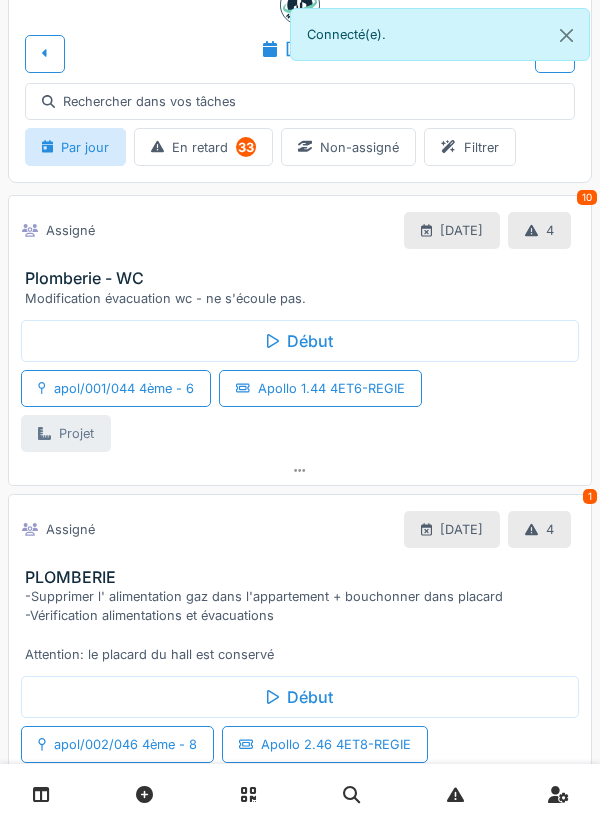scroll, scrollTop: 0, scrollLeft: 0, axis: both 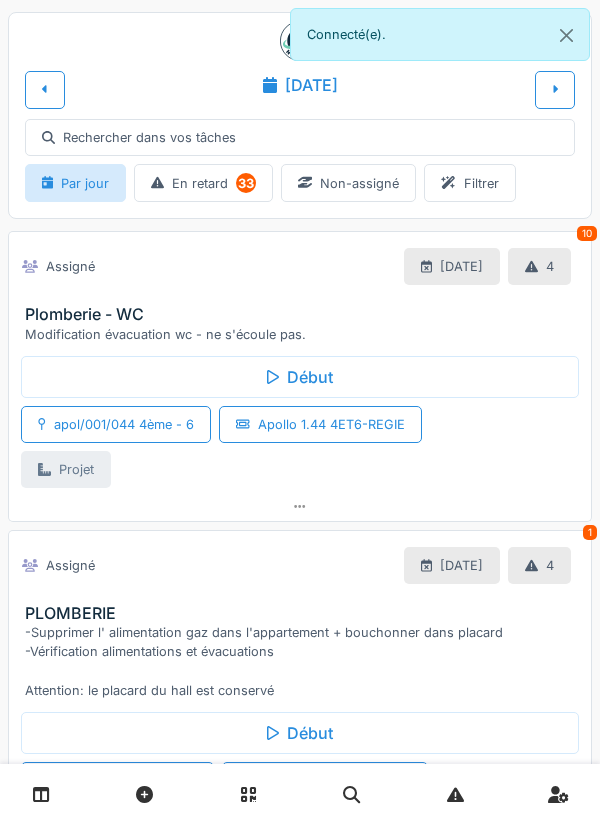 click on "Modification évacuation wc - ne s'écoule pas." at bounding box center (304, 334) 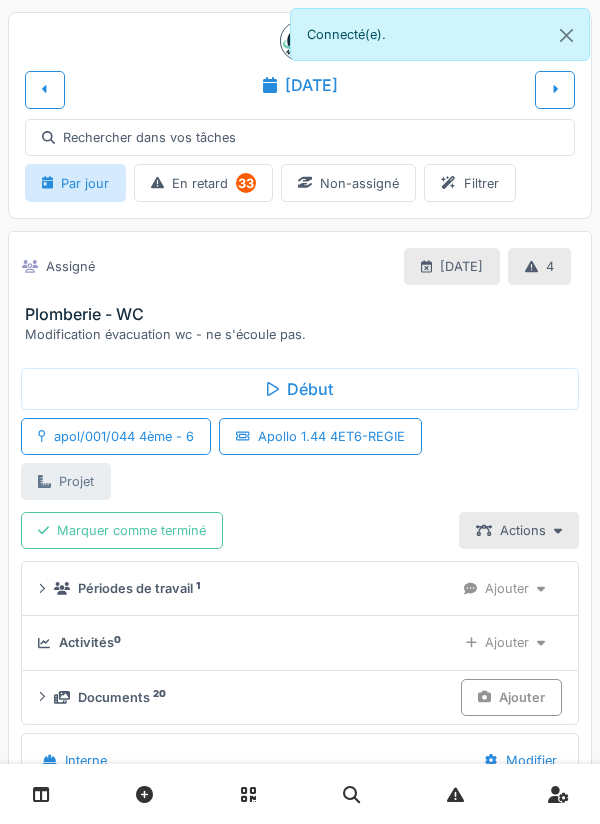 scroll, scrollTop: 151, scrollLeft: 0, axis: vertical 